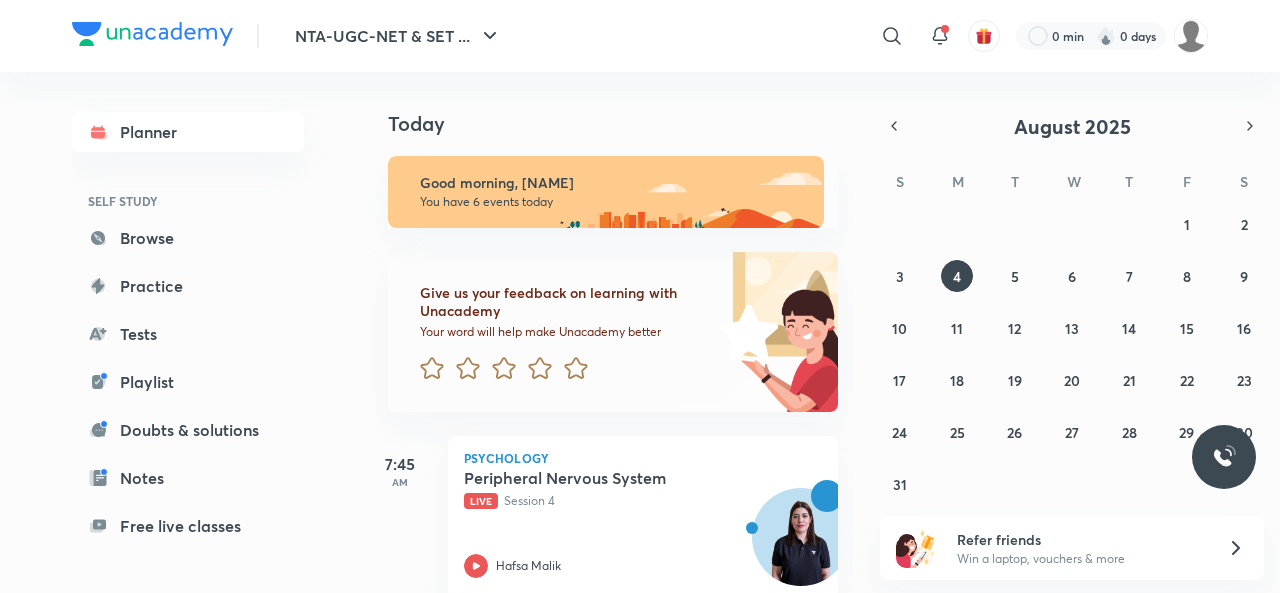 scroll, scrollTop: 0, scrollLeft: 0, axis: both 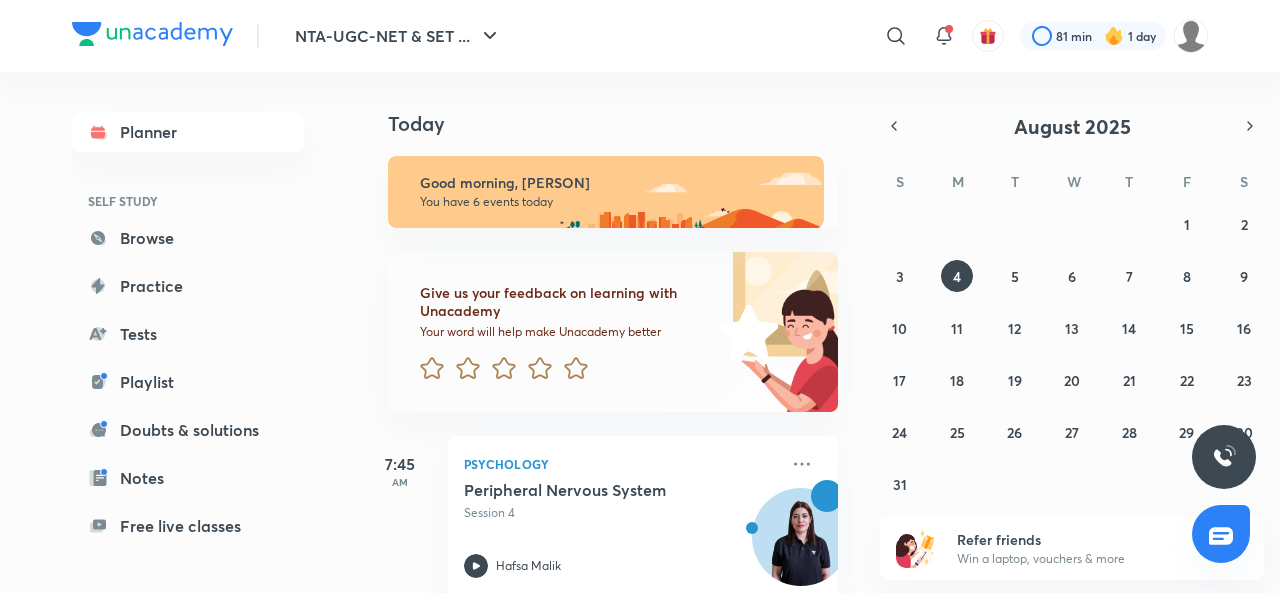 click 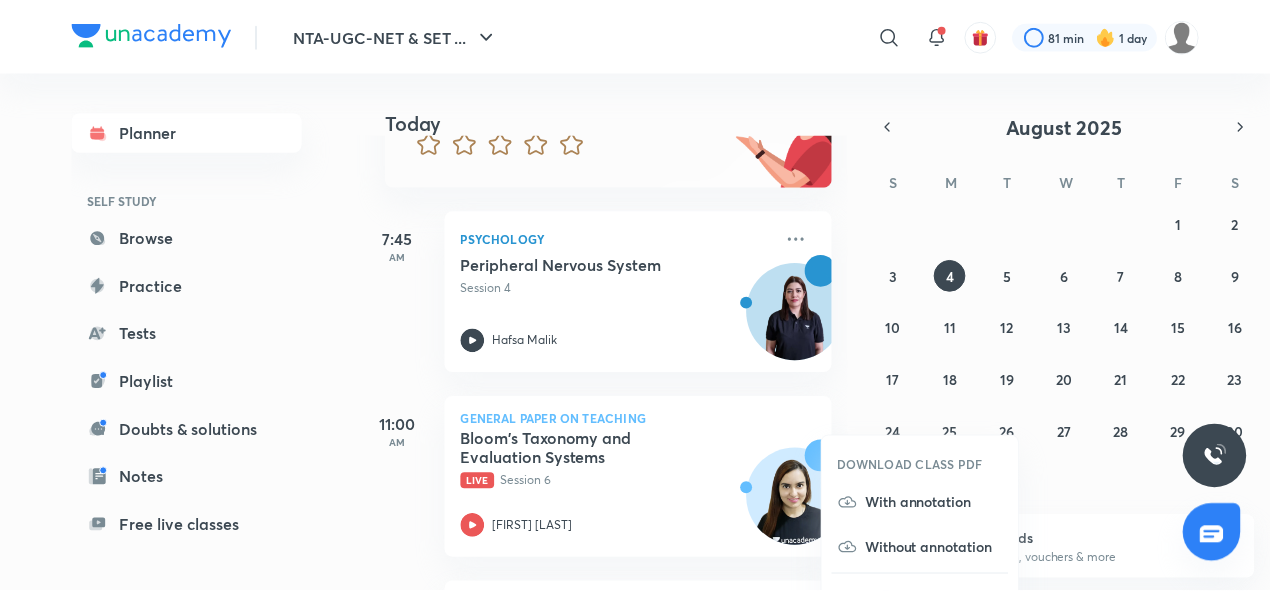 scroll, scrollTop: 223, scrollLeft: 0, axis: vertical 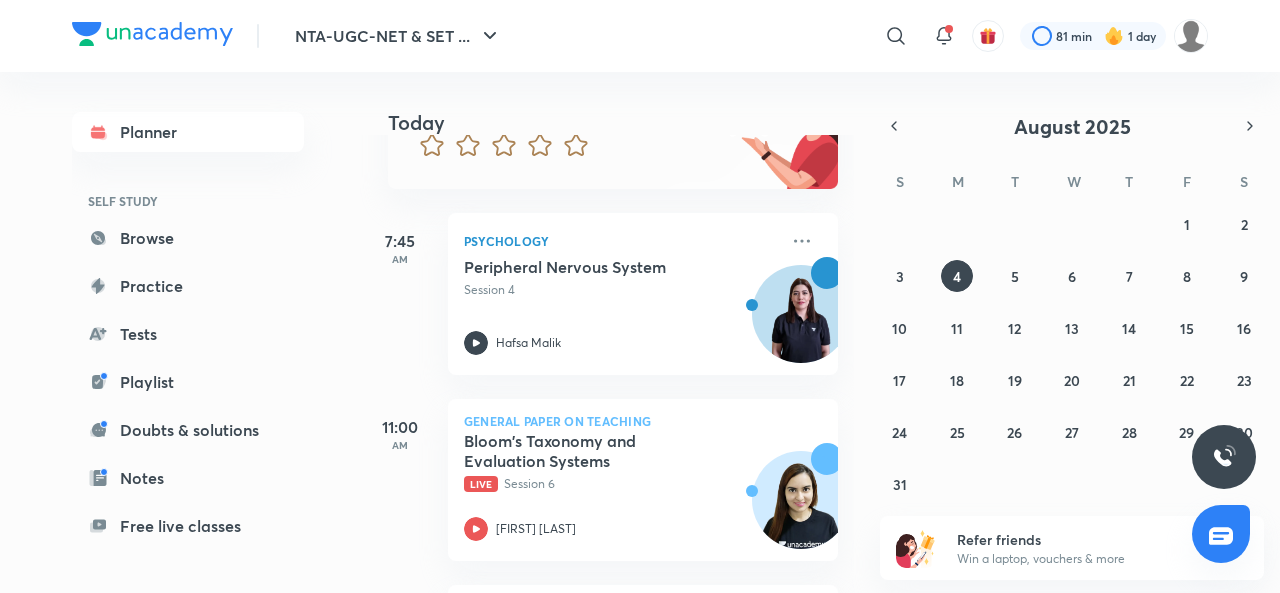click 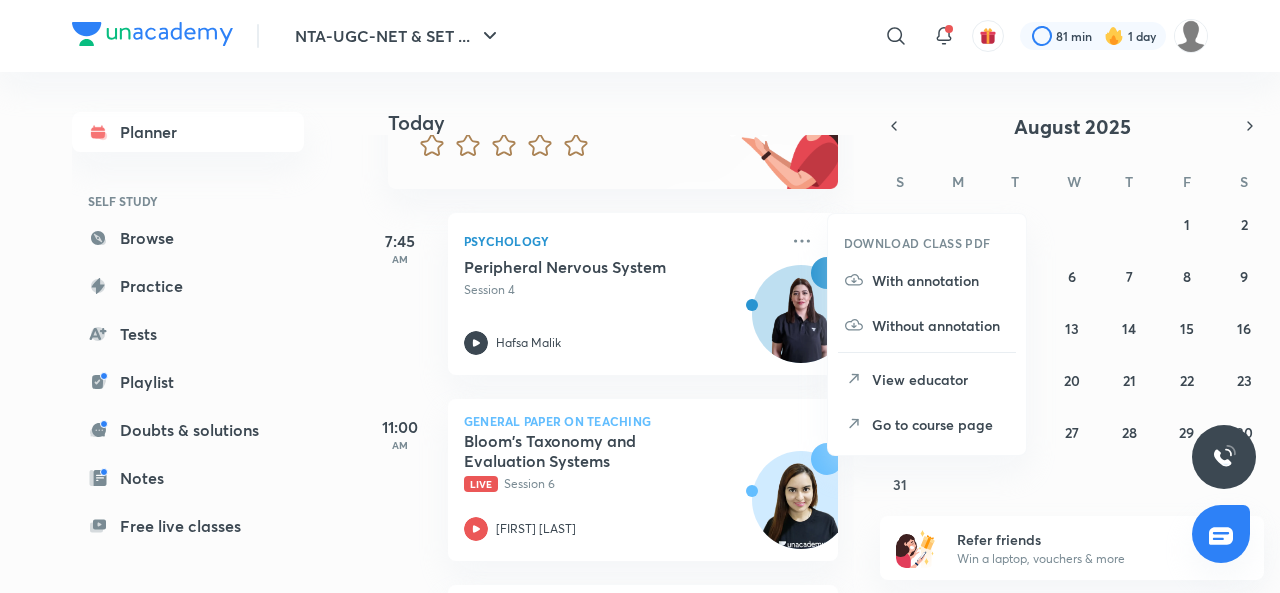 click on "Go to course page" at bounding box center [941, 424] 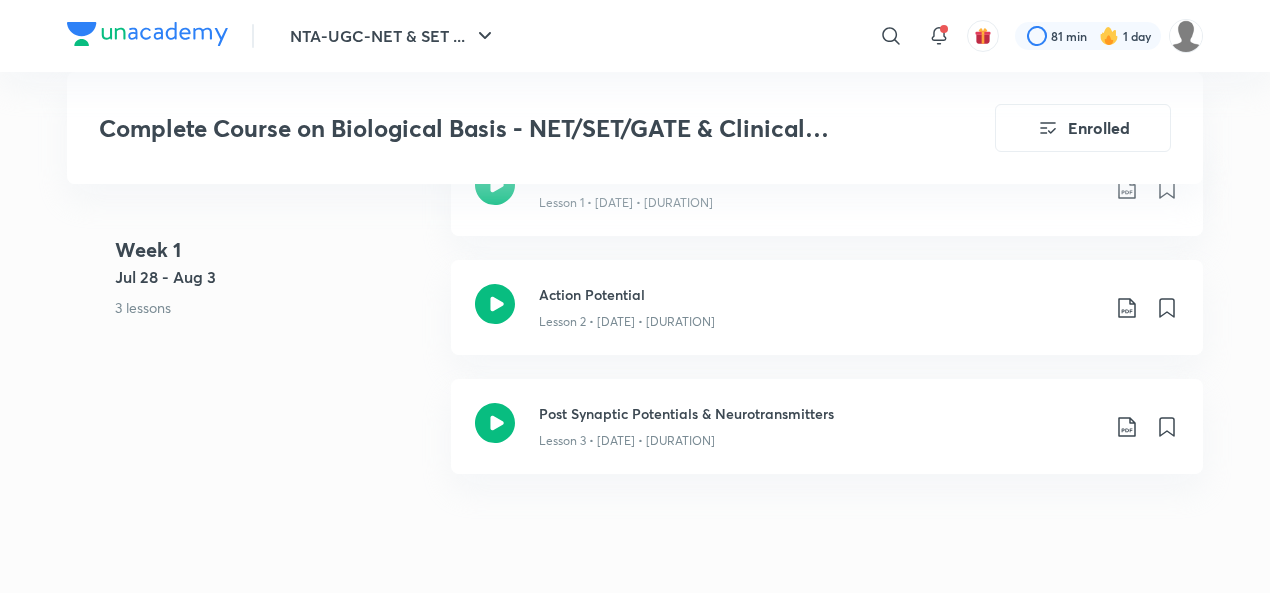 scroll, scrollTop: 1174, scrollLeft: 0, axis: vertical 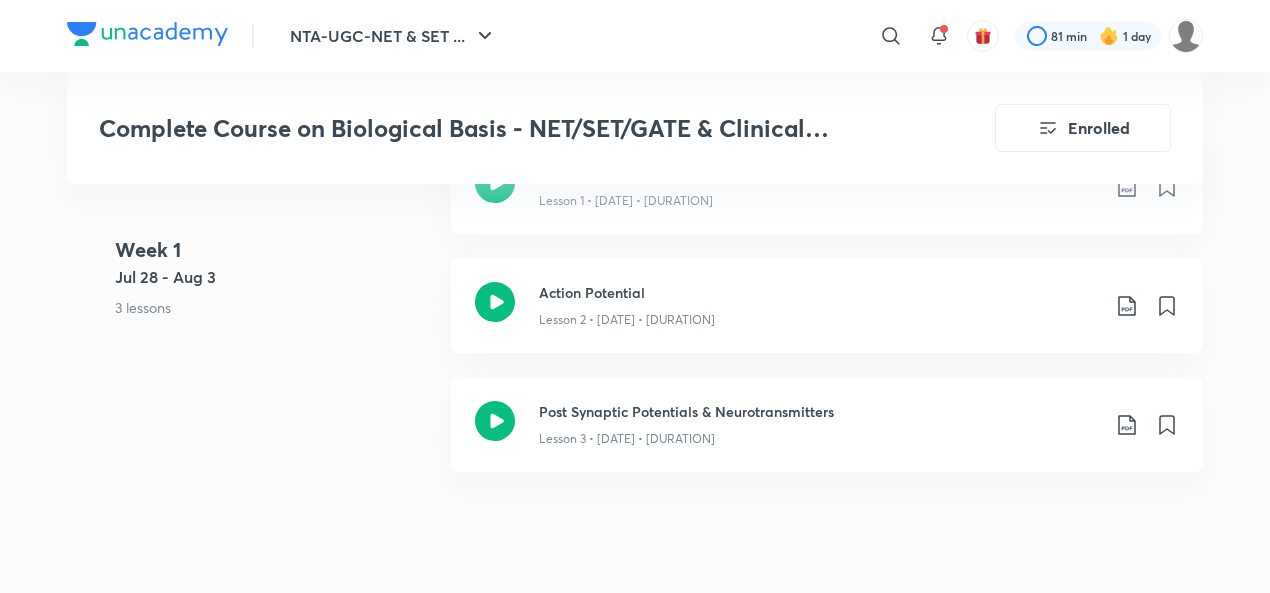 click 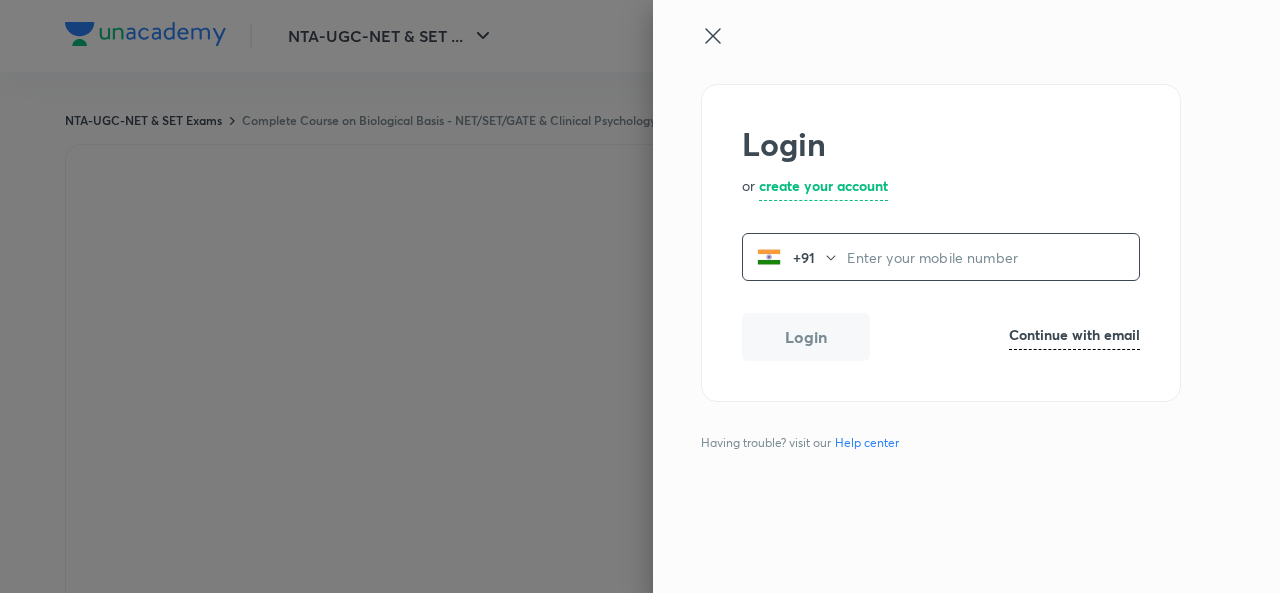 scroll, scrollTop: 0, scrollLeft: 0, axis: both 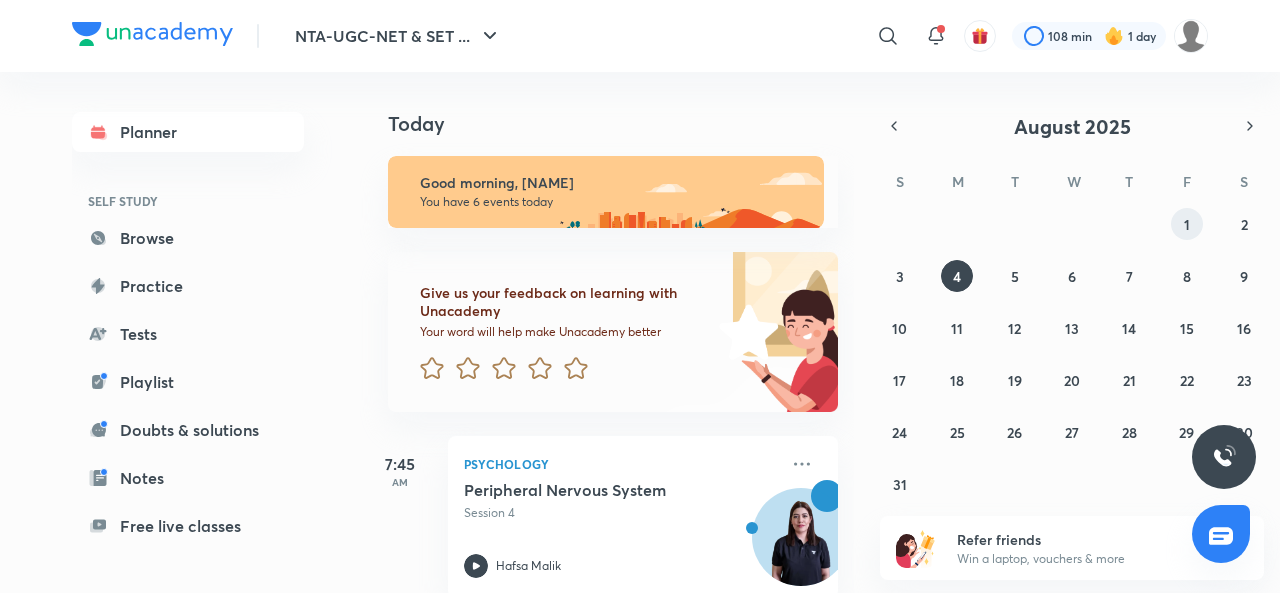click on "1" at bounding box center [1187, 224] 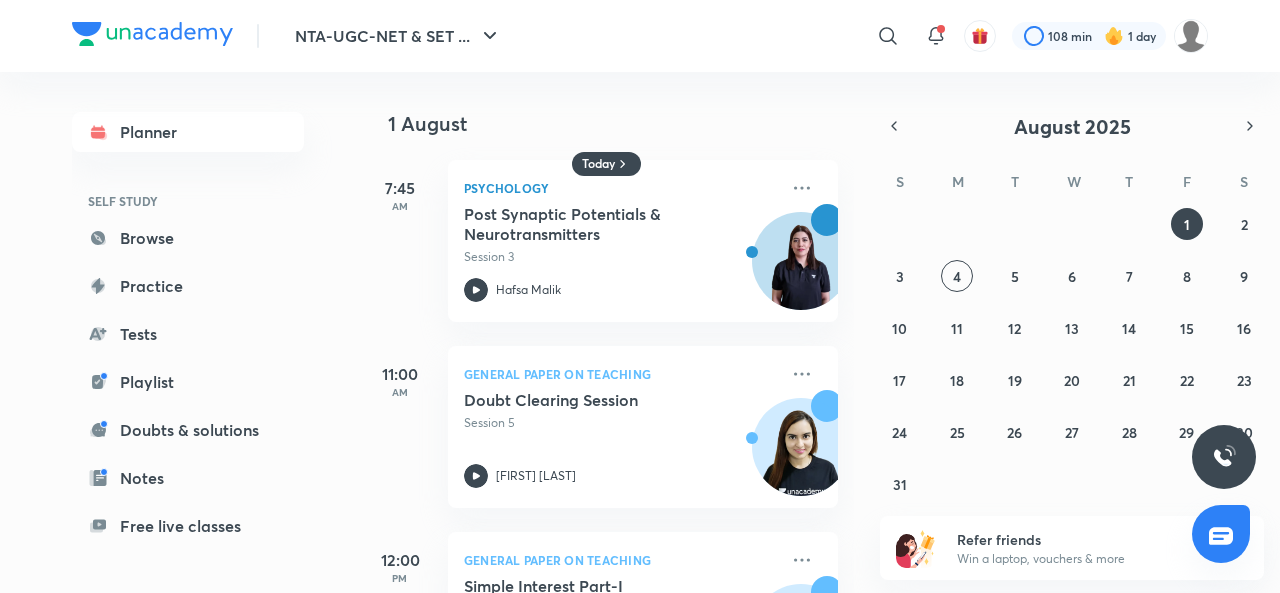 click 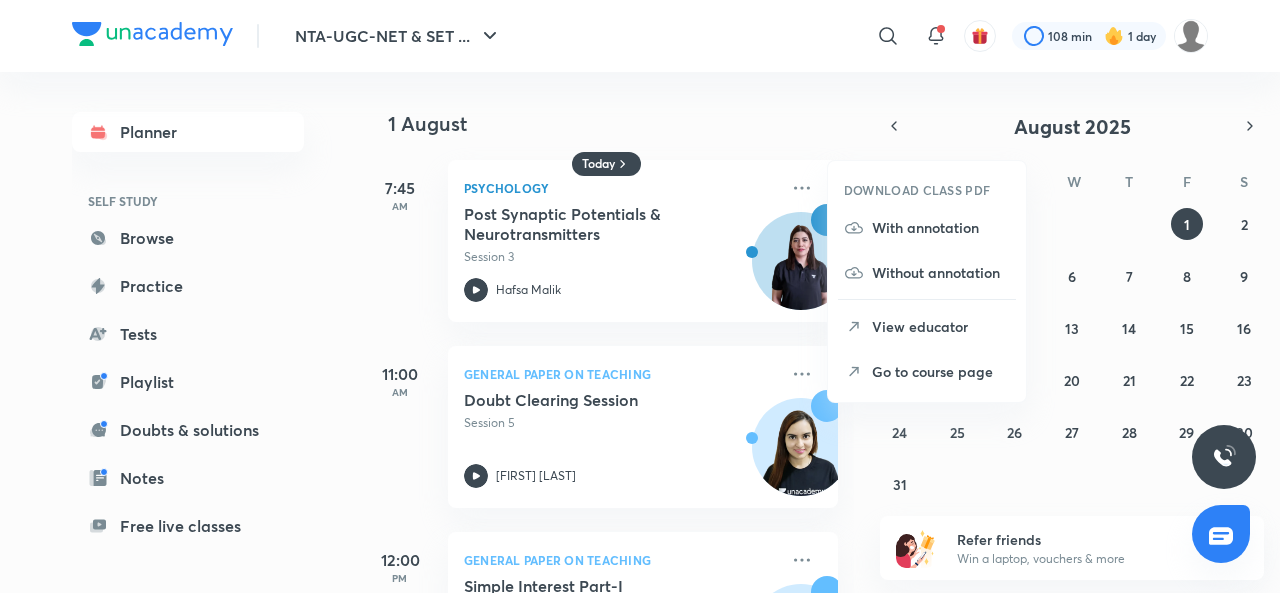 click on "With annotation" at bounding box center [941, 227] 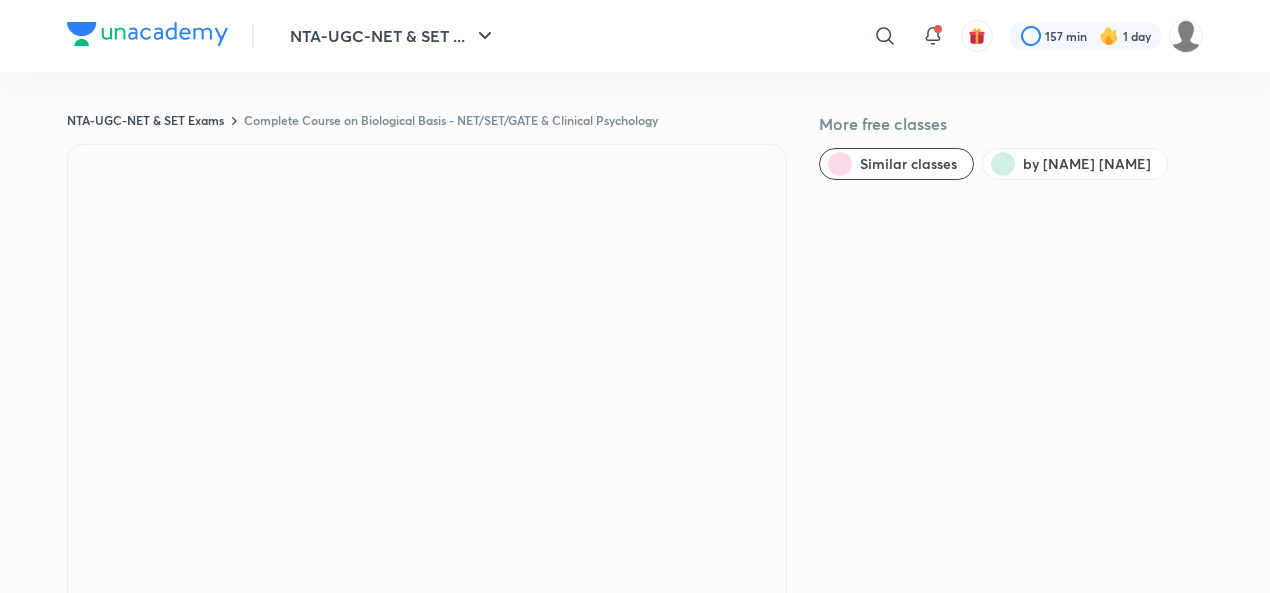 scroll, scrollTop: 0, scrollLeft: 0, axis: both 